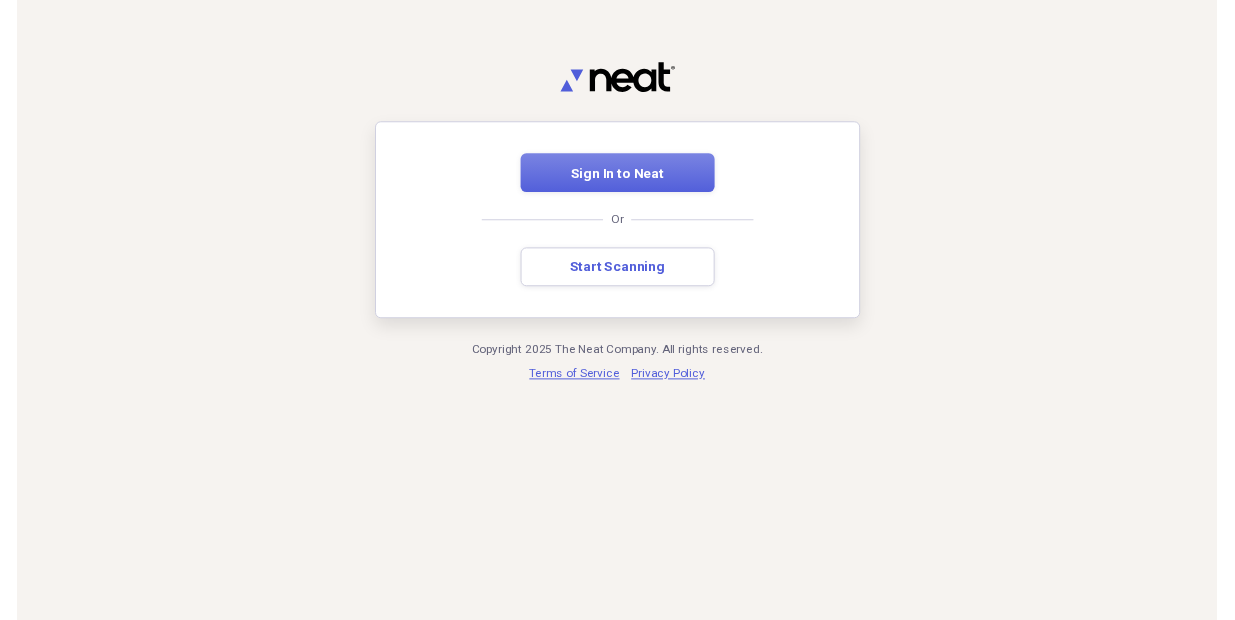 scroll, scrollTop: 0, scrollLeft: 0, axis: both 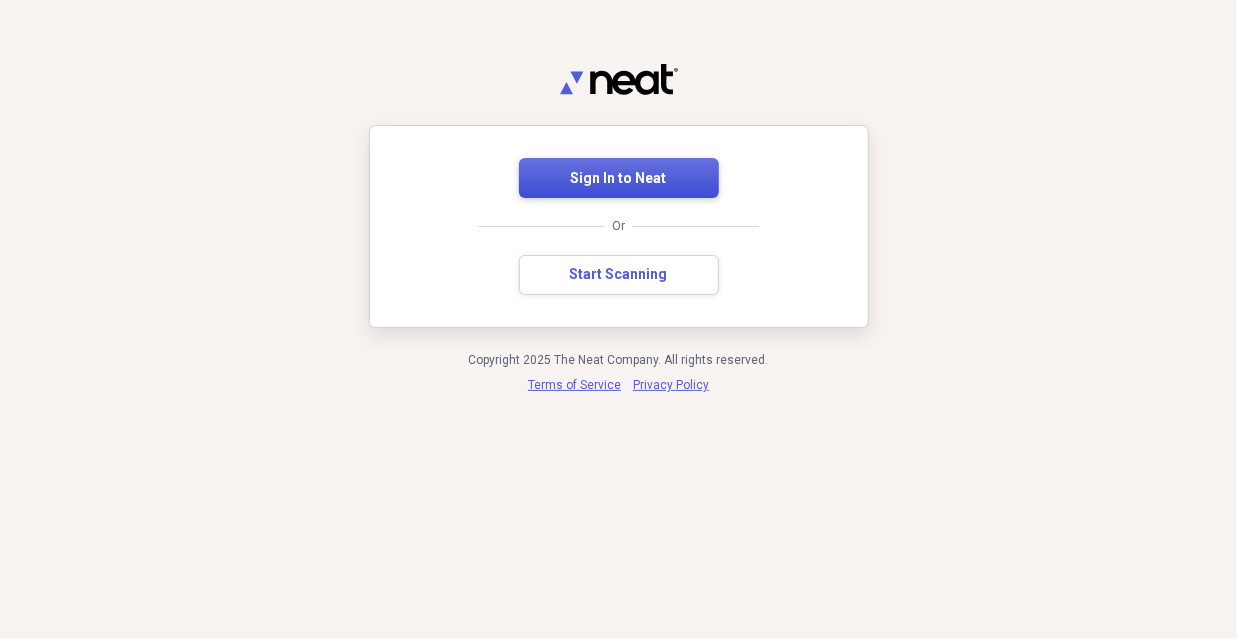 click on "Sign In to Neat" at bounding box center [619, 179] 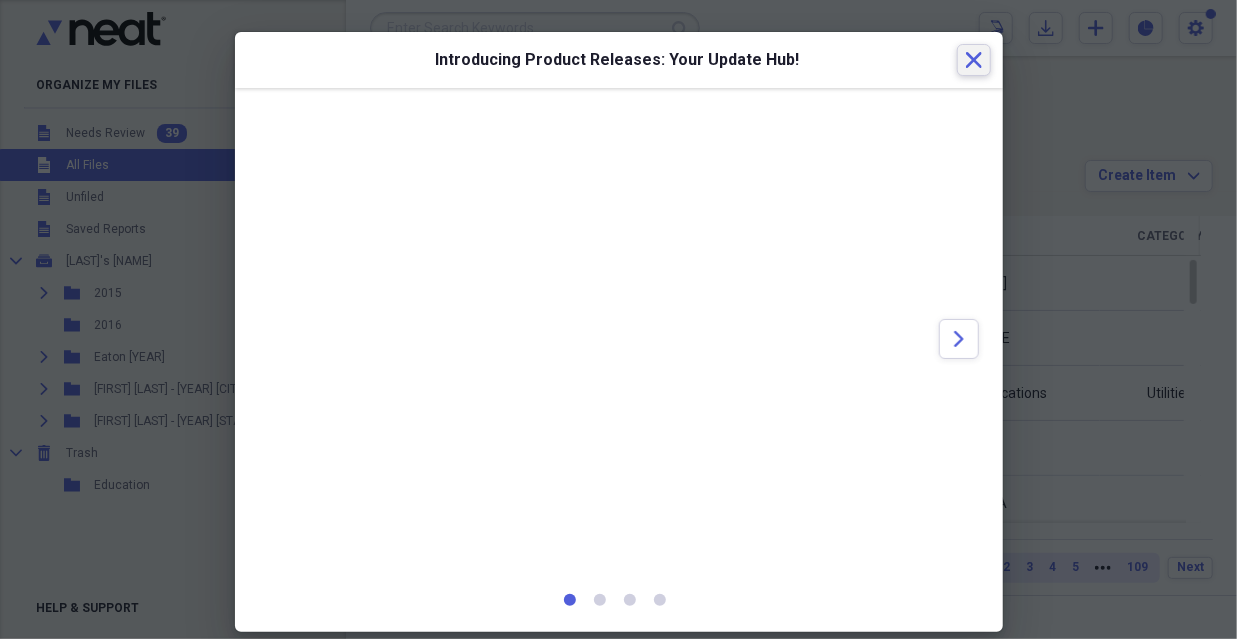 click on "Close" 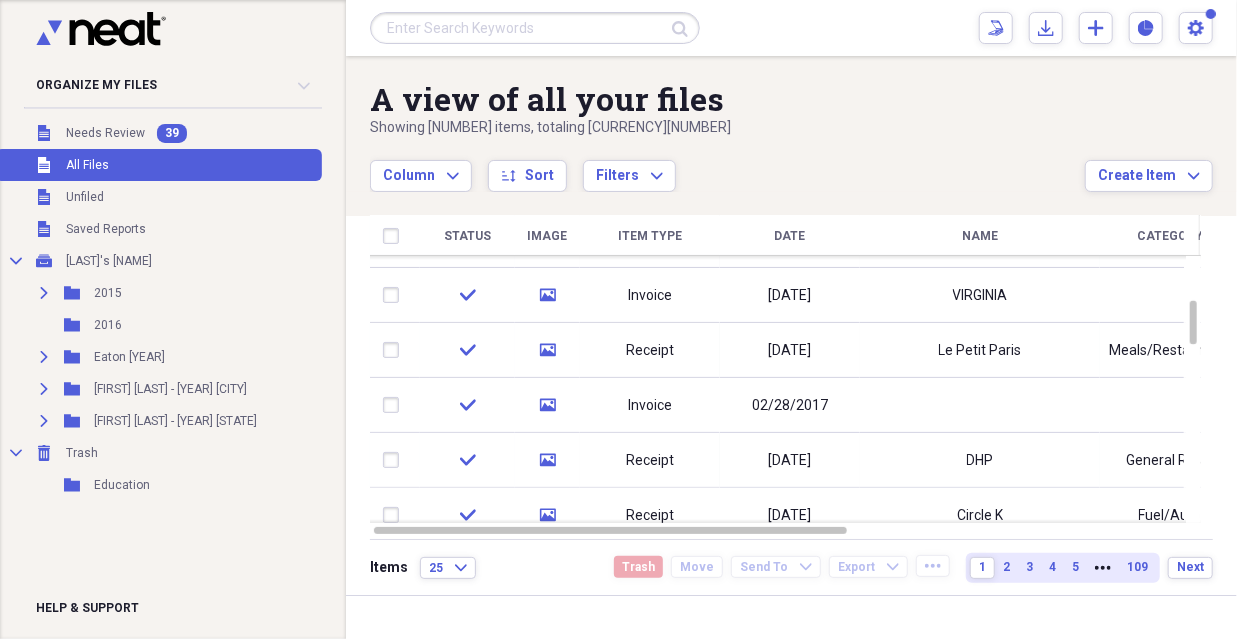 click on "2" at bounding box center (1006, 567) 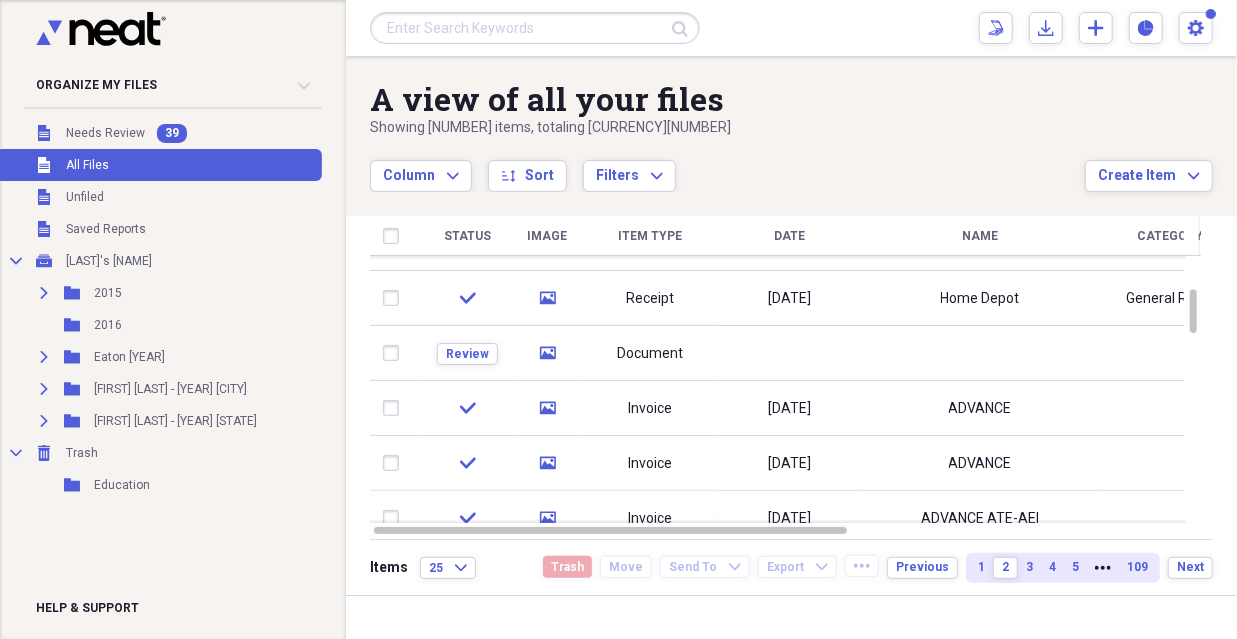 click on "109" at bounding box center (1137, 567) 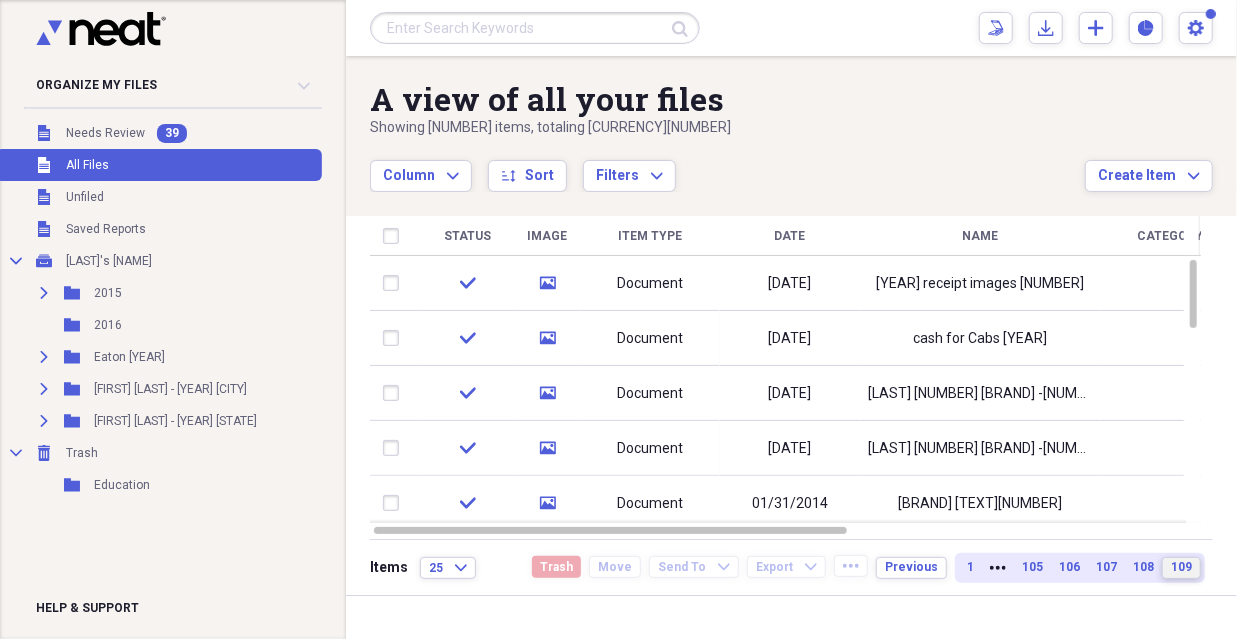 click on "109" at bounding box center (1181, 567) 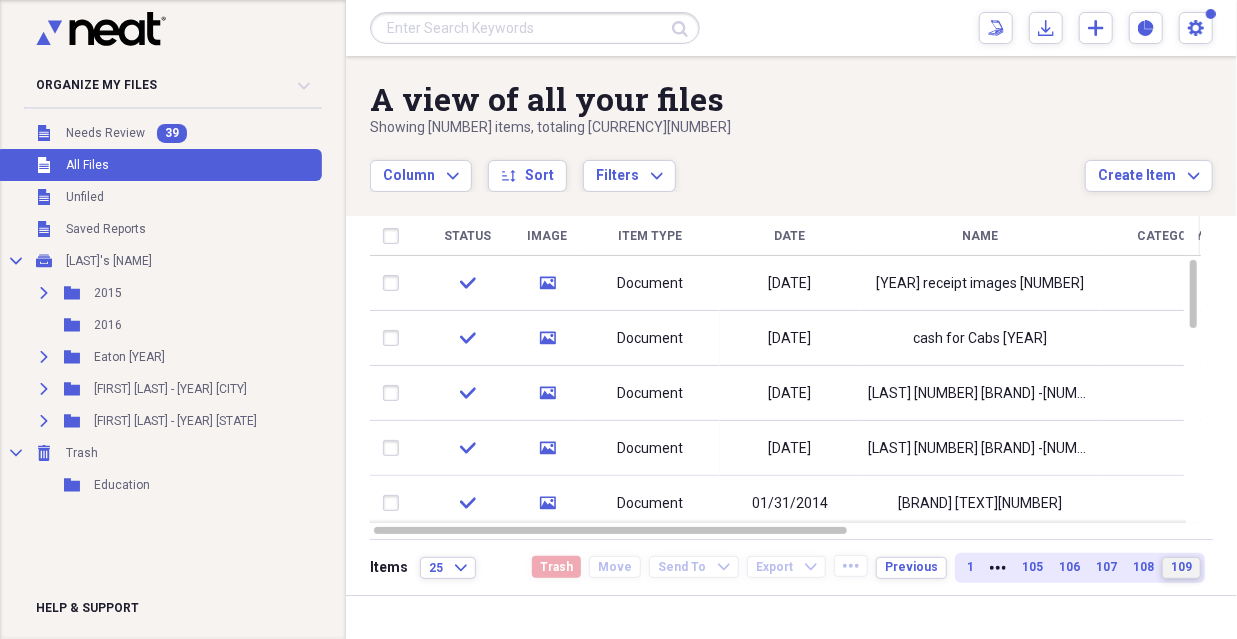 click on "109" at bounding box center (1181, 567) 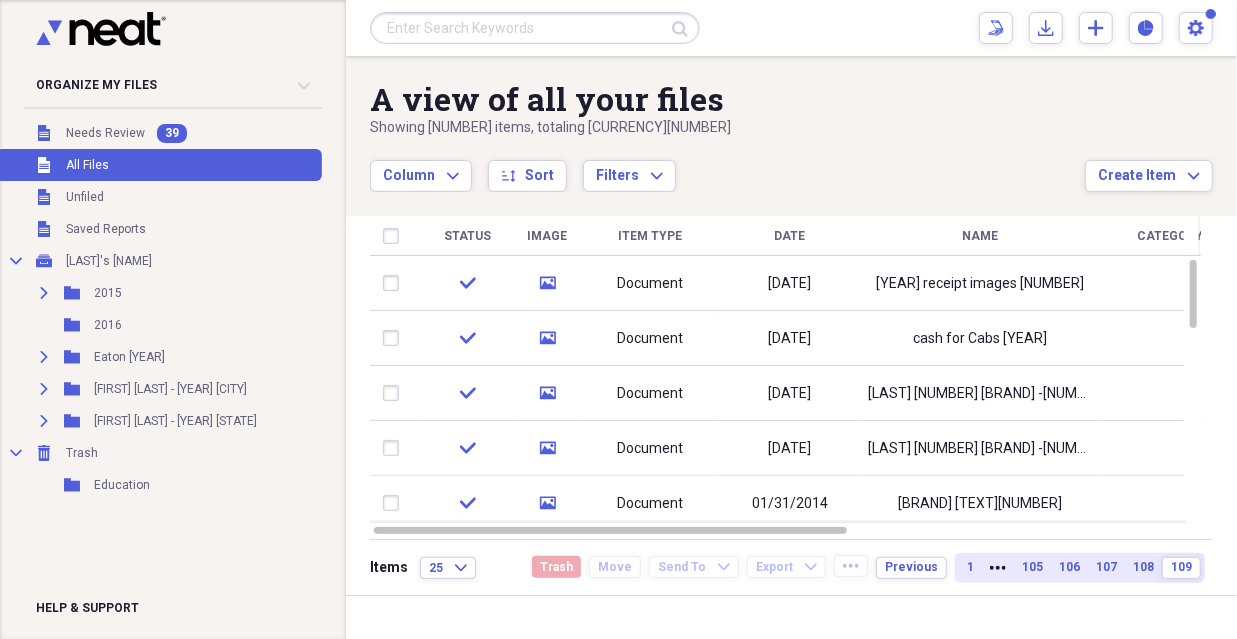 click on "1" at bounding box center [970, 568] 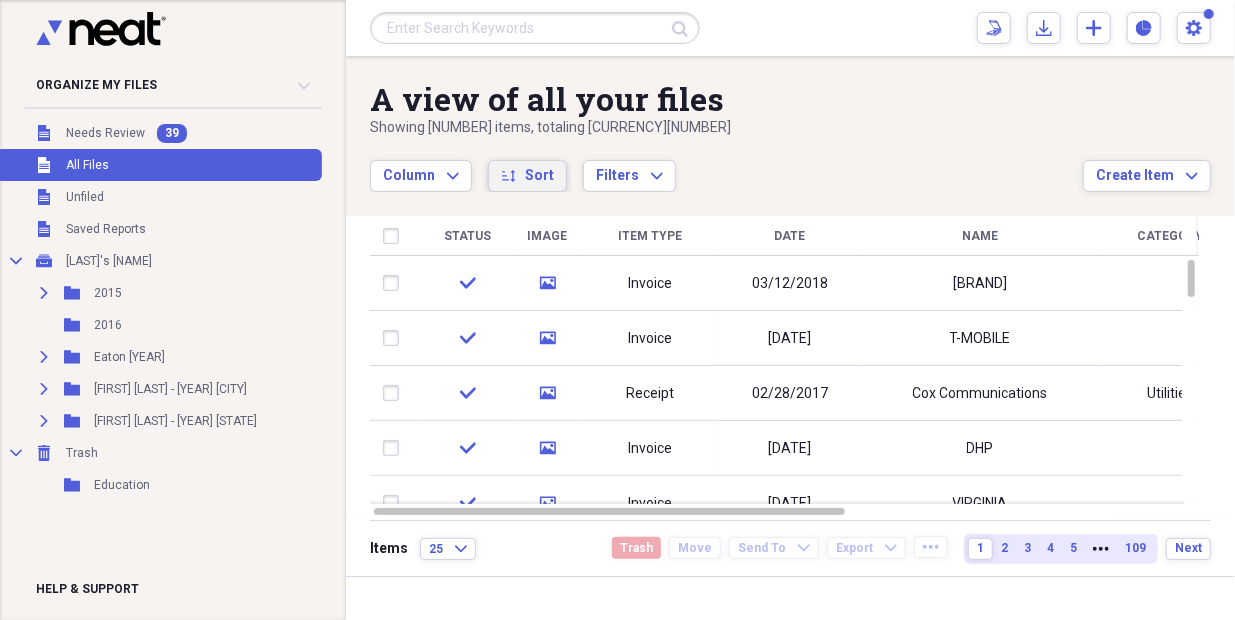 click on "Sort" at bounding box center [539, 176] 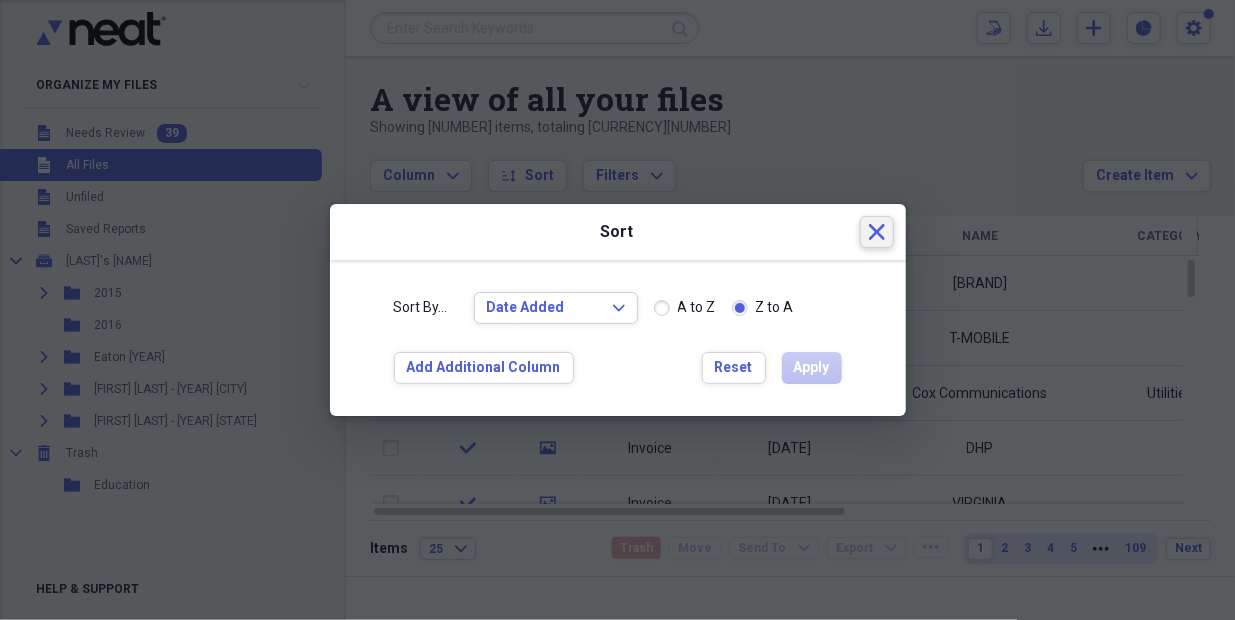 click on "Close" 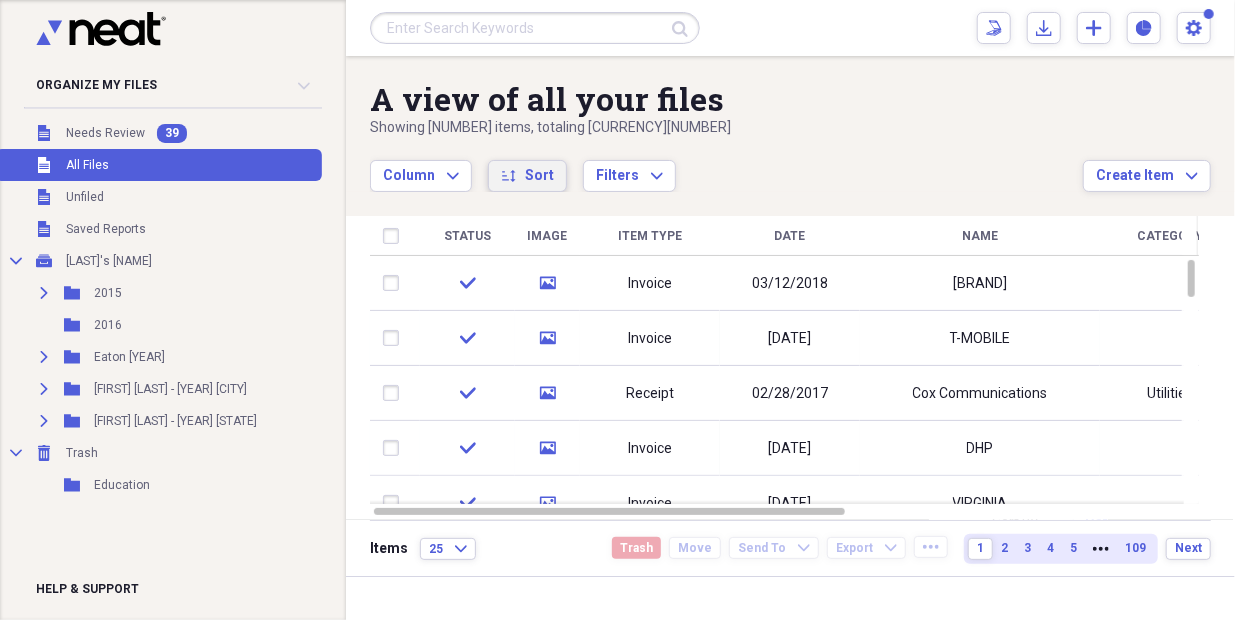 type 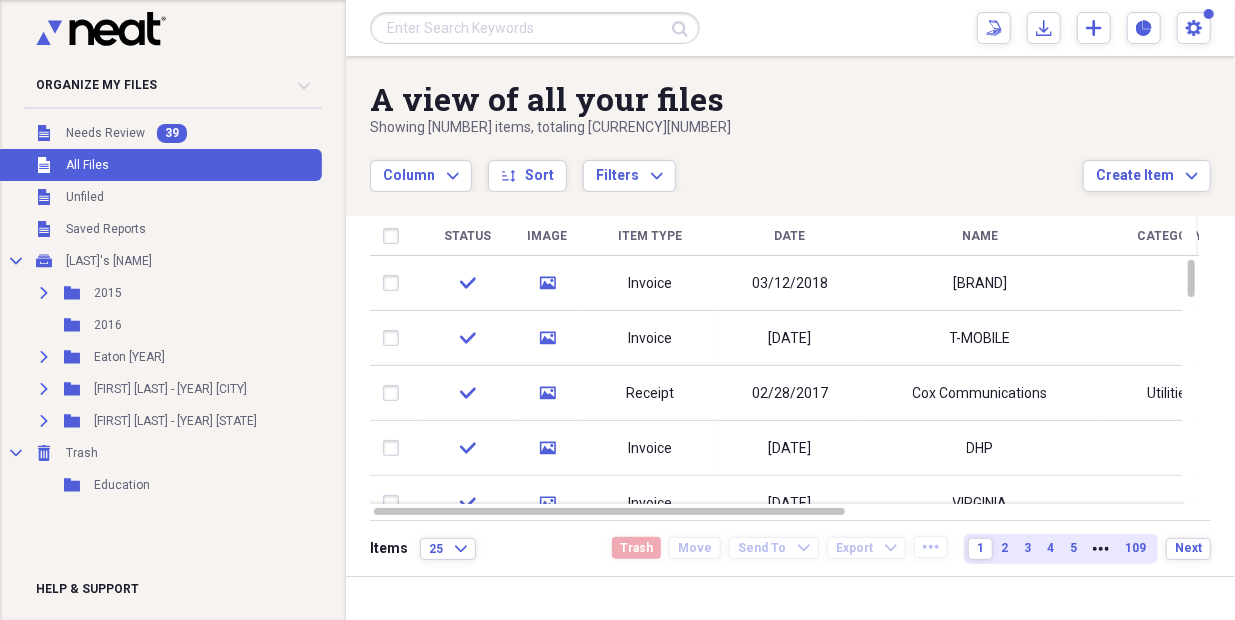 click on "Date" at bounding box center (790, 236) 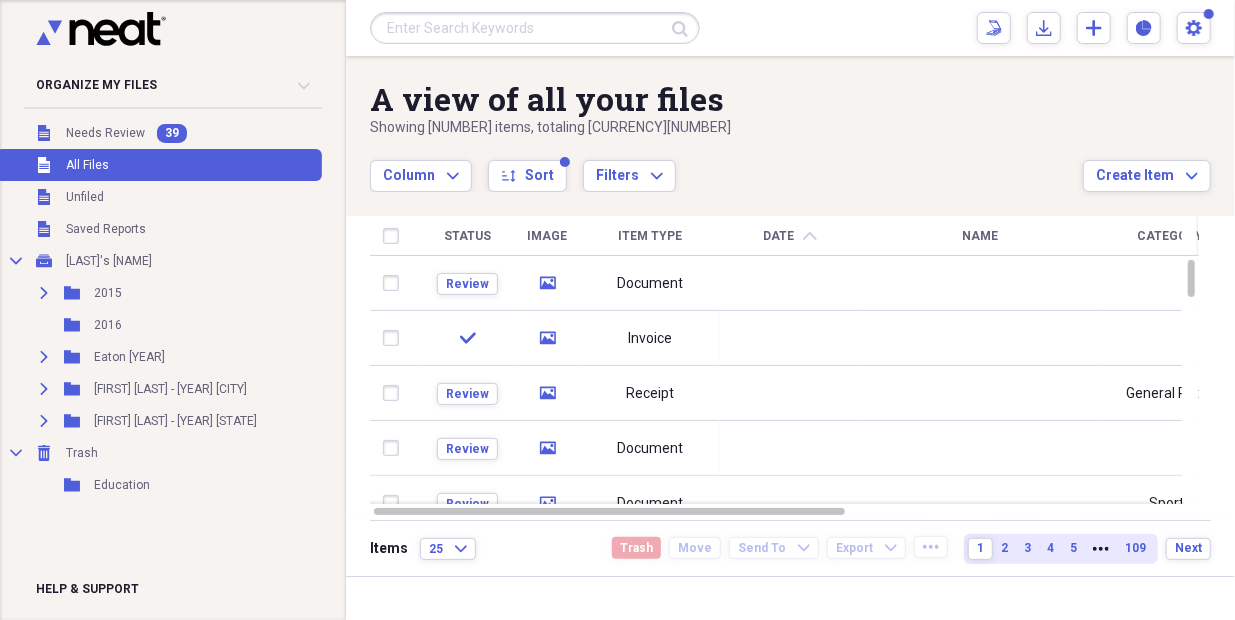 click on "Date chevron-up" at bounding box center [790, 236] 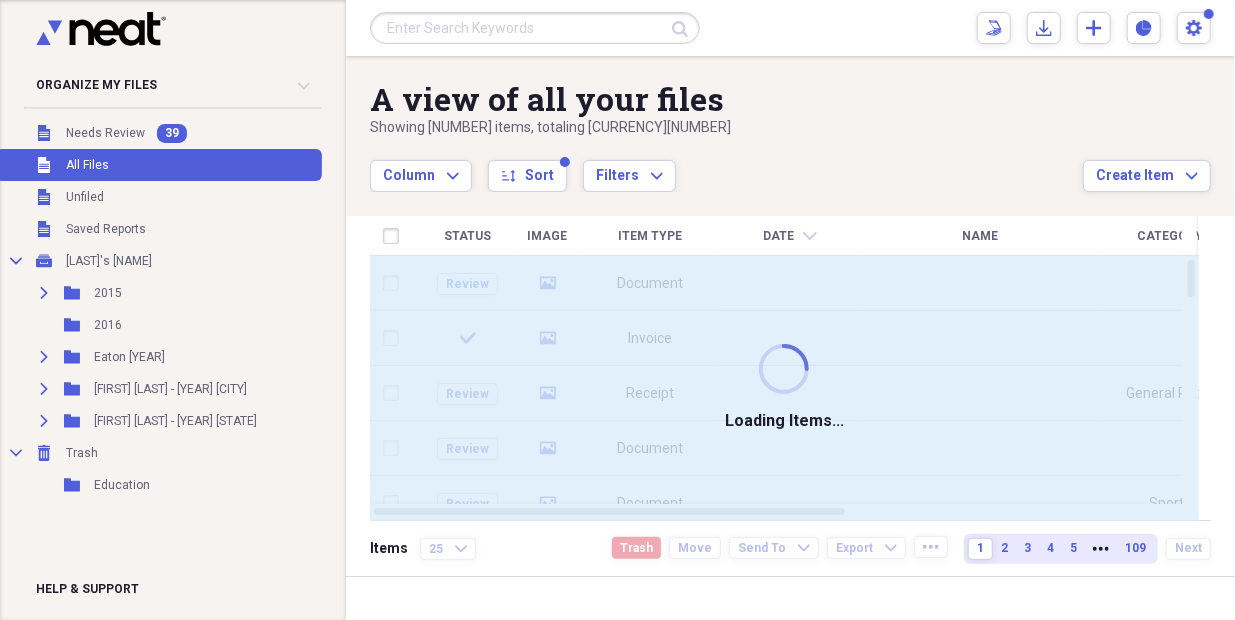 click on "Date chevron-down" at bounding box center [790, 236] 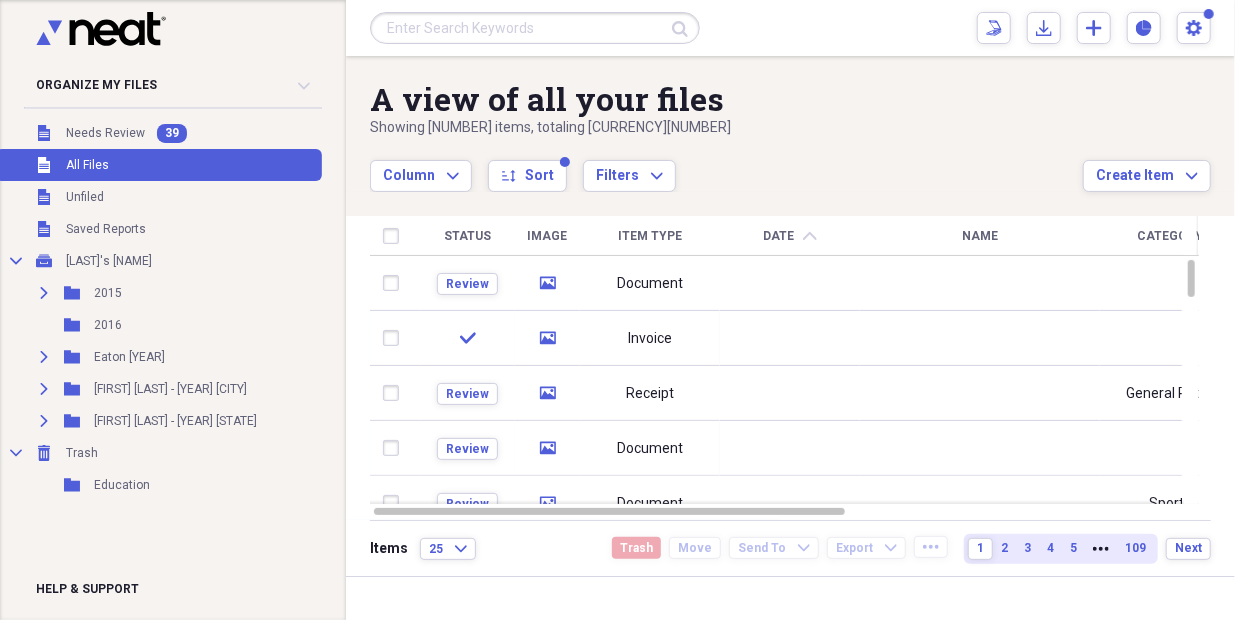 click on "Date chevron-up" at bounding box center [790, 236] 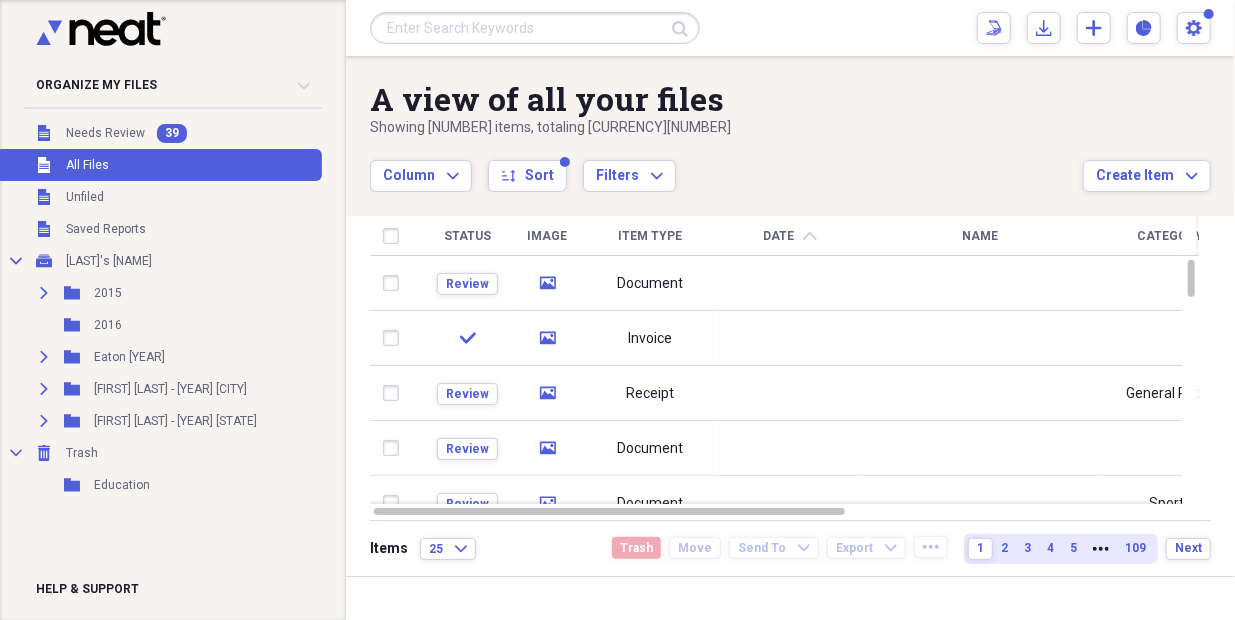click on "Showing [NUMBER] items , totaling [CURRENCY][NUMBER] Column Expand sort Sort Filters Expand Create Item Expand Status Image Item Type Date chevron-up Name Category Amount Source Date Added Folder Review media Document [DATE] [TIME] [BRAND] [YEAR] check media Invoice [CURRENCY][NUMBER] [DATE] [TIME] [FIRST] [NUMBER] Review media Receipt General Retail [DATE] [TIME] [FIRST] [LAST] - [YEAR] Education Review media Document [DATE] [TIME] [FIRST] [LAST] - [YEAR] Education Review media Document Sports [DATE] [TIME] [FIRST] [LAST] - [YEAR] Education check media Receipt [FIRST] [LAST] General Retail [DATE] [TIME] [FIRST] [LAST] - [YEAR] Education Review media Document Arts [DATE] [TIME] [NUMBER] [YEAR] Review media Receipt Car Rental [CURRENCY][NUMBER] [DATE] [TIME] [NUMBER] [YEAR] Items [NUMBER] Expand Trash Move Send To Expand Export Expand more 1 2 3 4 5 More 109 Next" at bounding box center [790, 316] 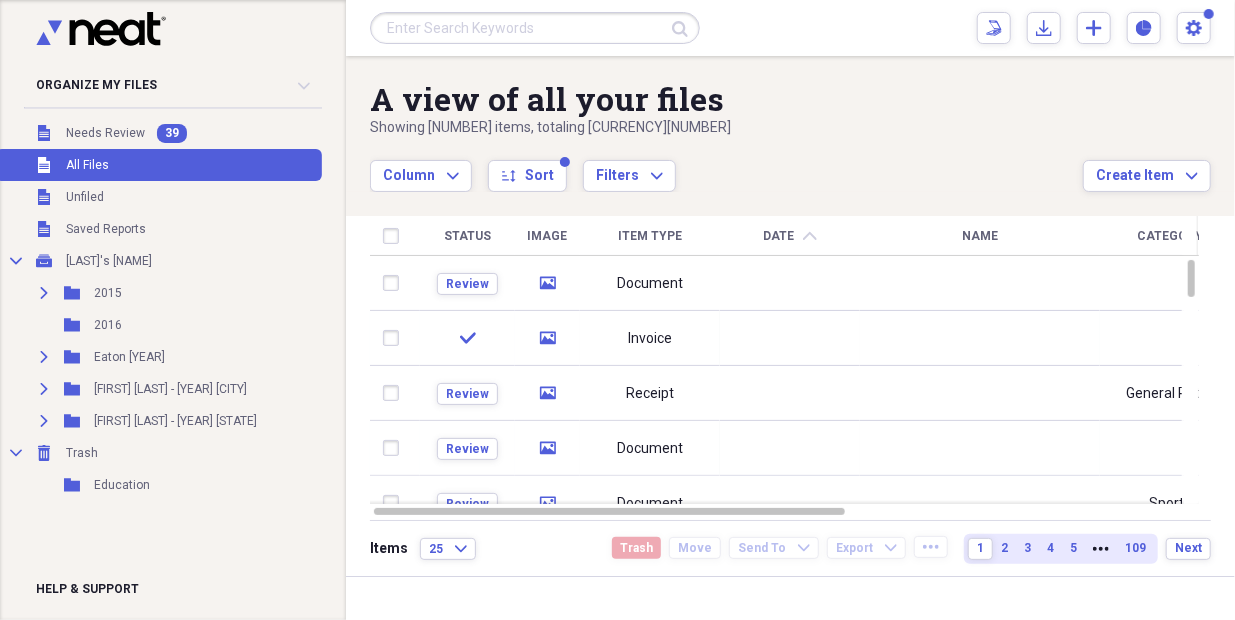 click on "Date chevron-up" at bounding box center [790, 236] 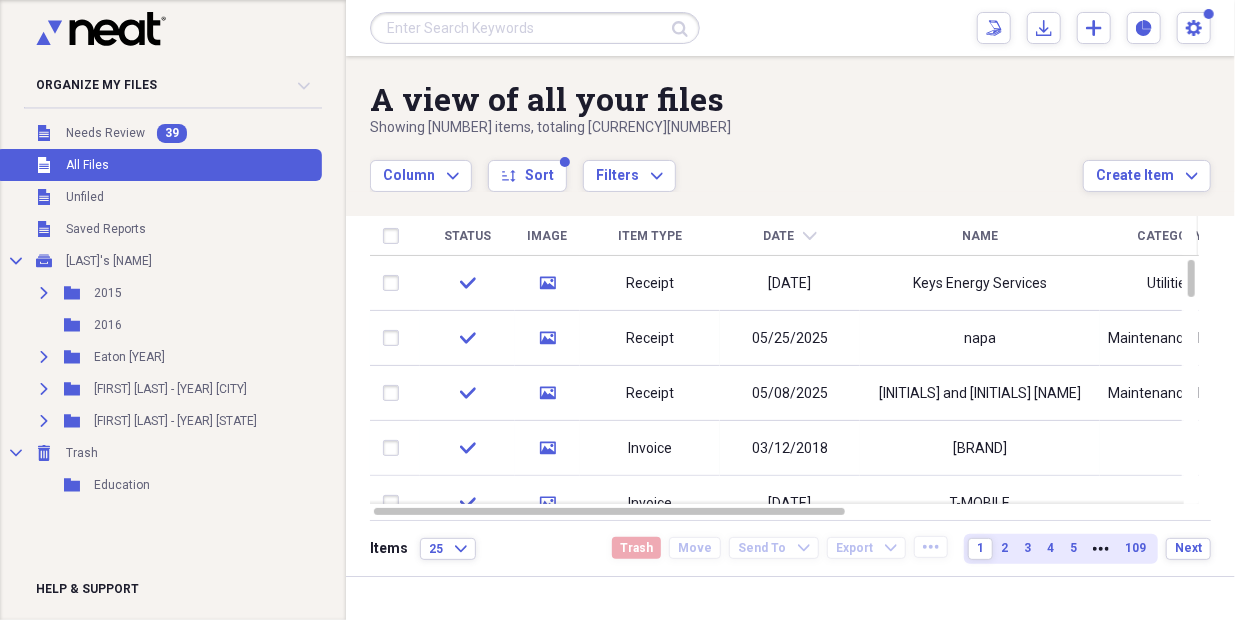click on "05/25/2025" at bounding box center (790, 338) 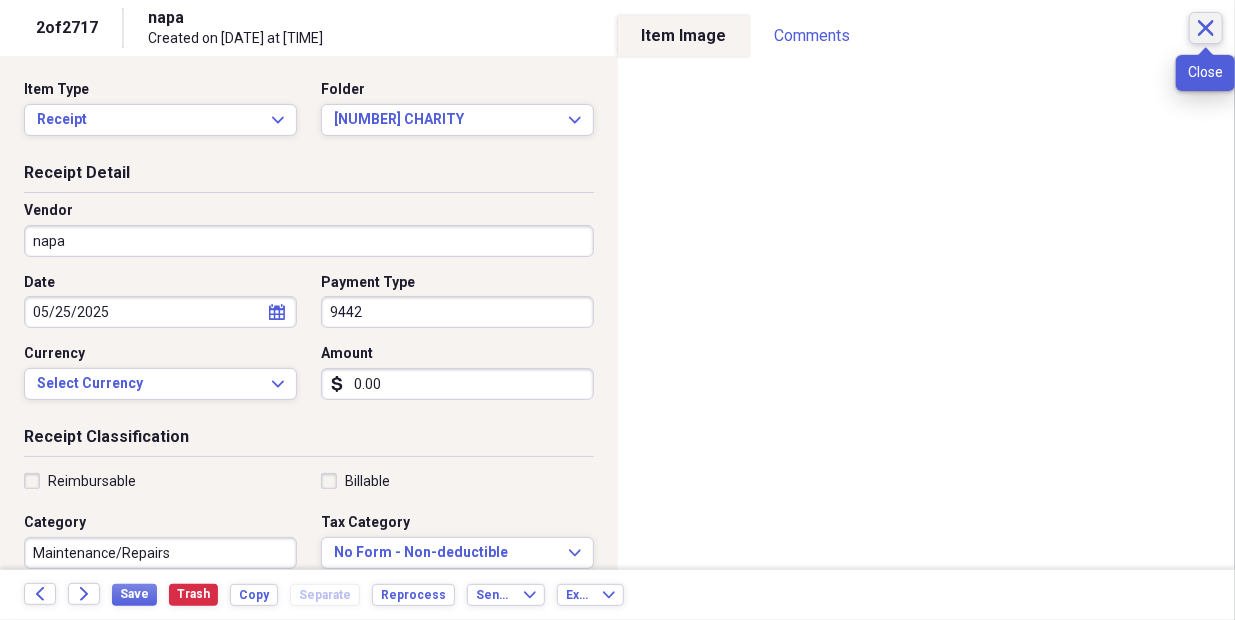 click on "Close" at bounding box center (1206, 28) 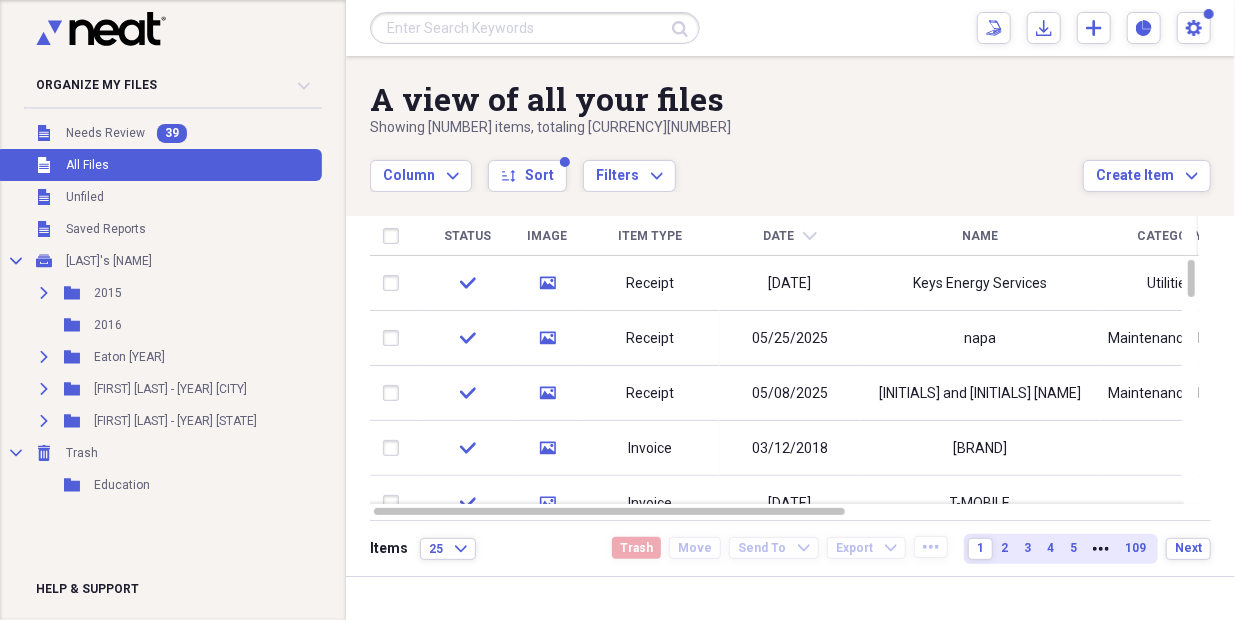 click on "All Files" at bounding box center [87, 165] 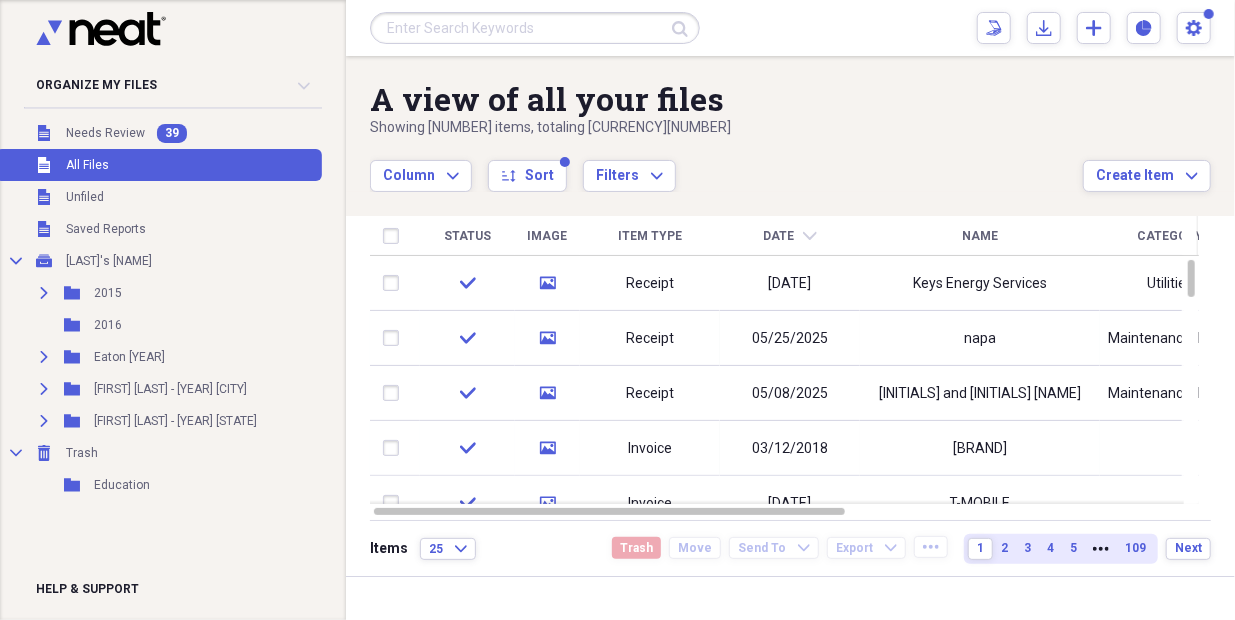 click on "Date" at bounding box center (779, 236) 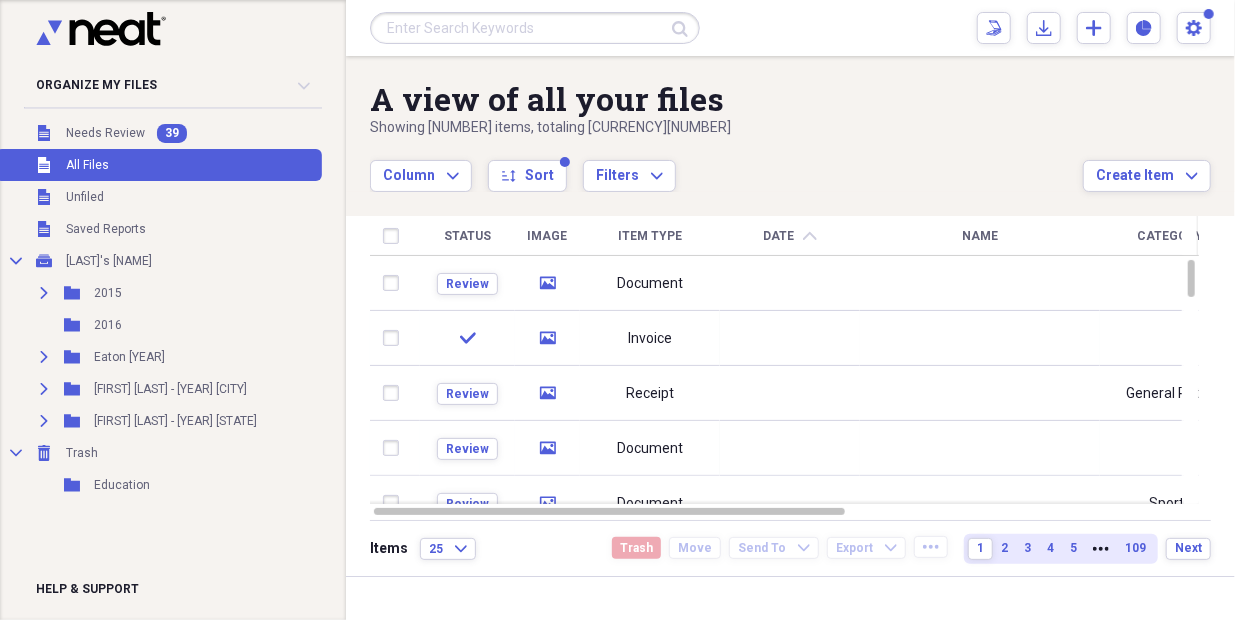 click on "Date" at bounding box center (779, 236) 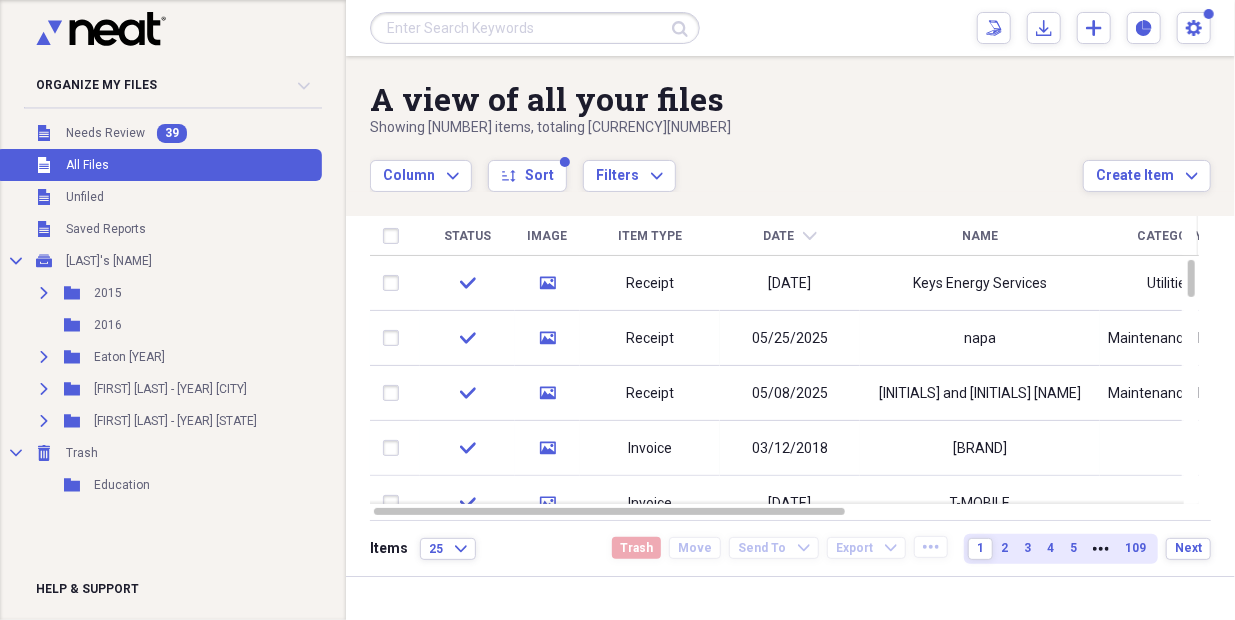 click on "Unfiled All Files" at bounding box center (159, 165) 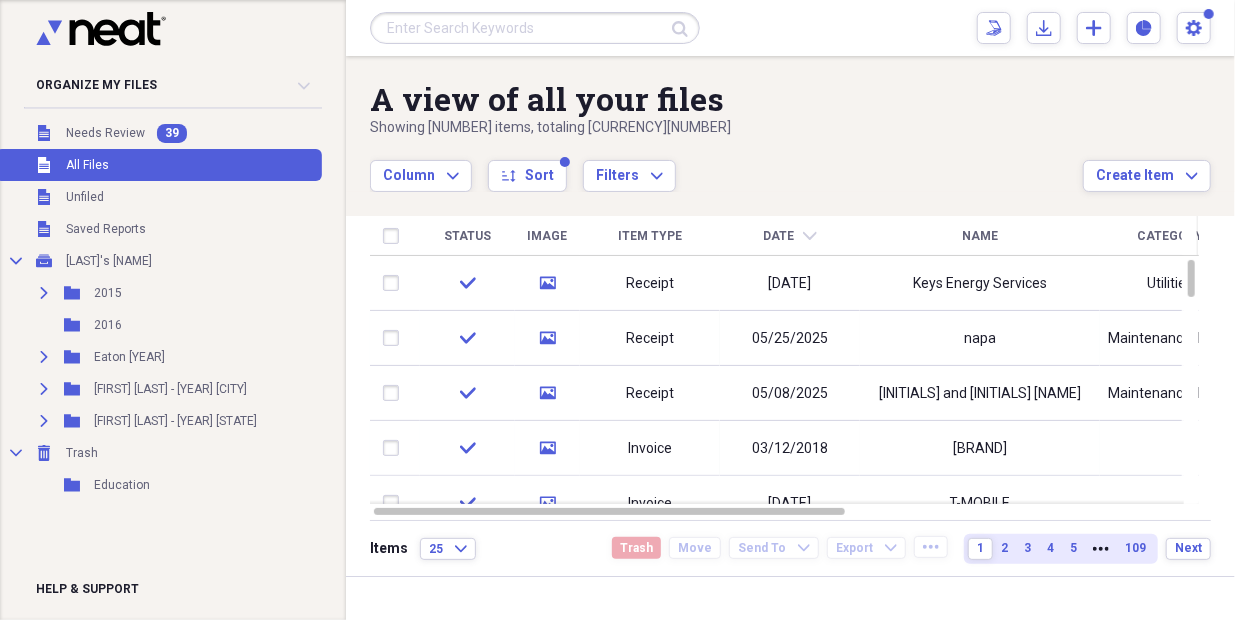 click on "Unfiled All Files" at bounding box center (159, 165) 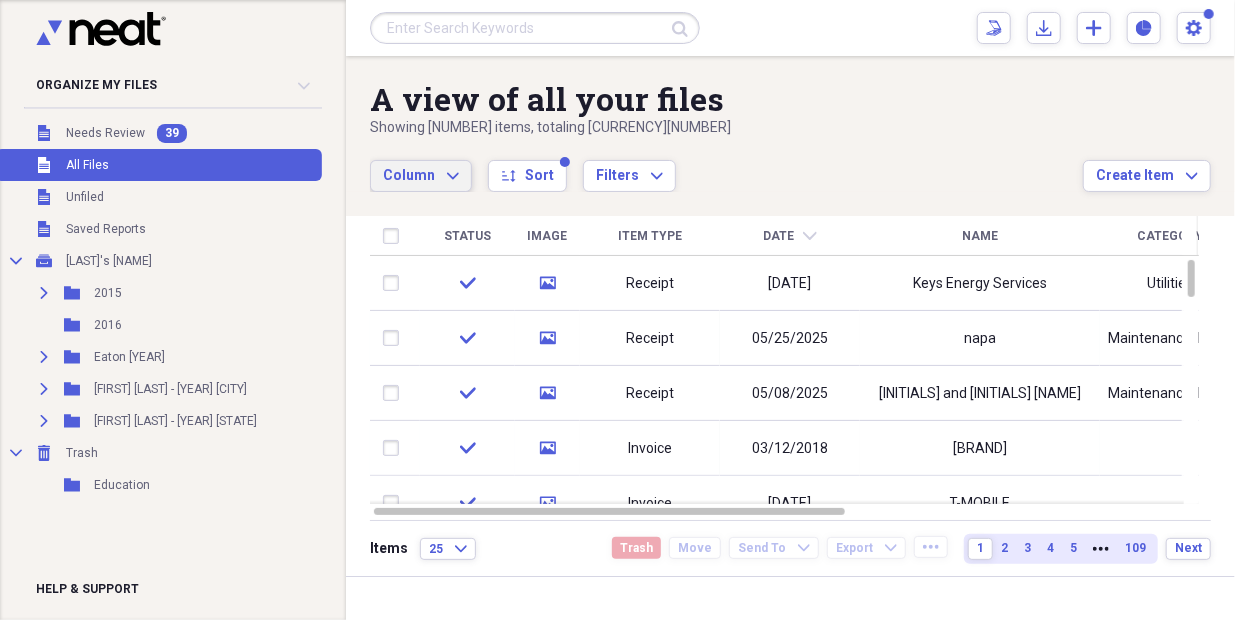 click on "Column" at bounding box center [409, 175] 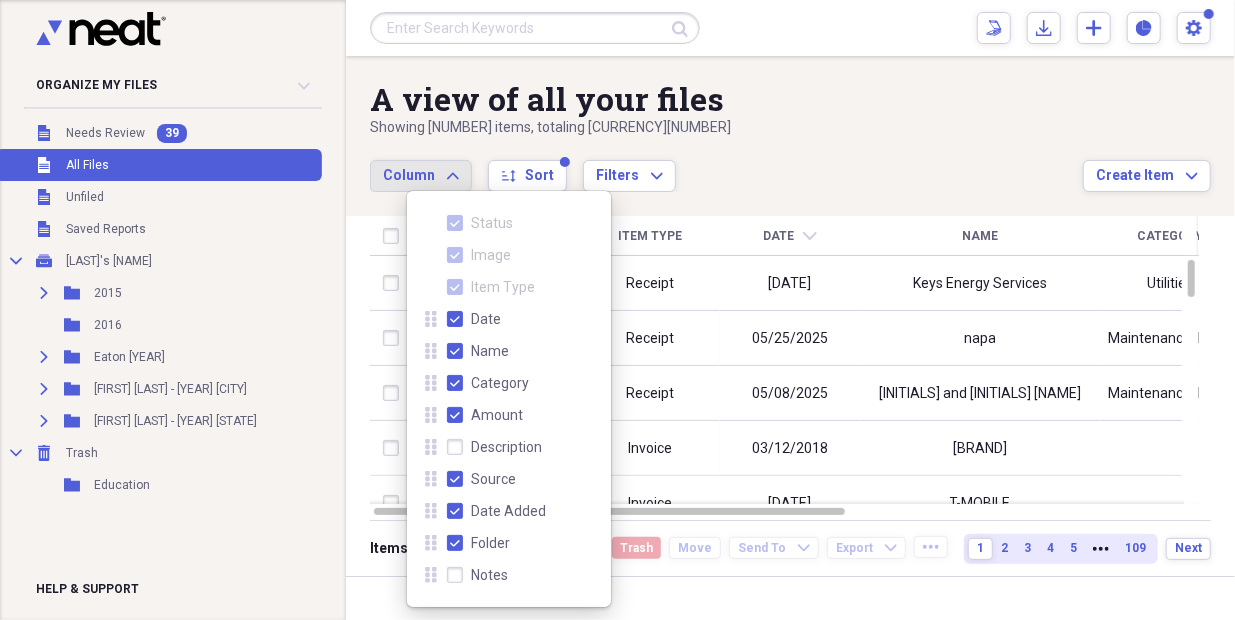 click on "Date Added" at bounding box center (508, 511) 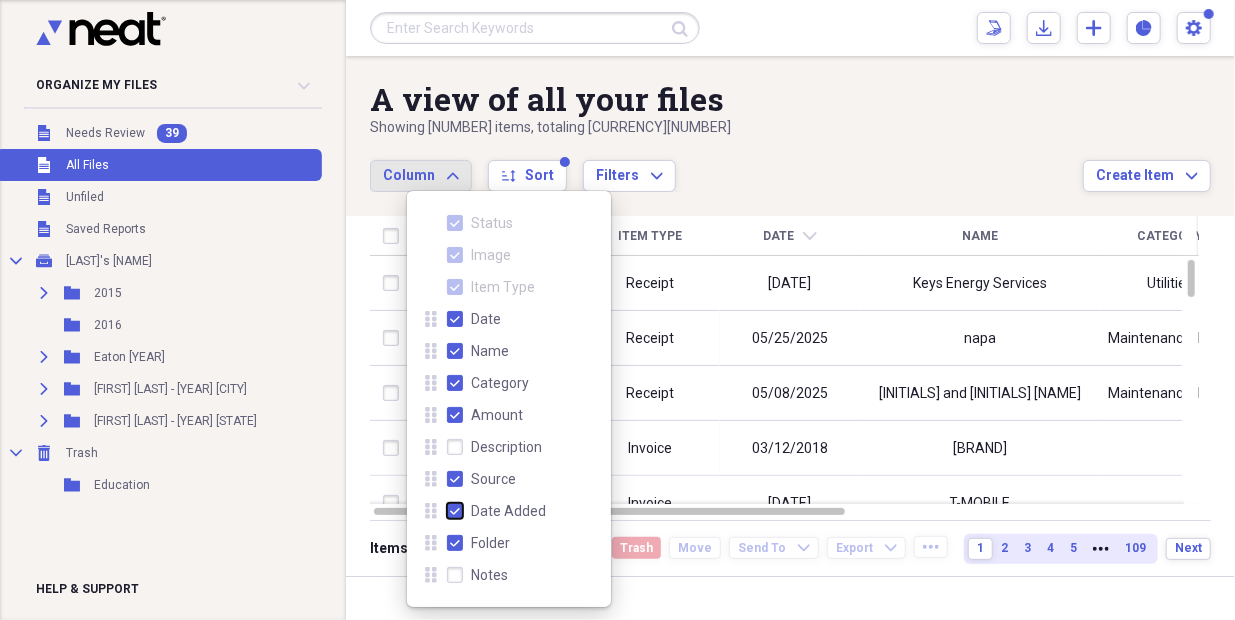 click on "Date Added" at bounding box center (447, 511) 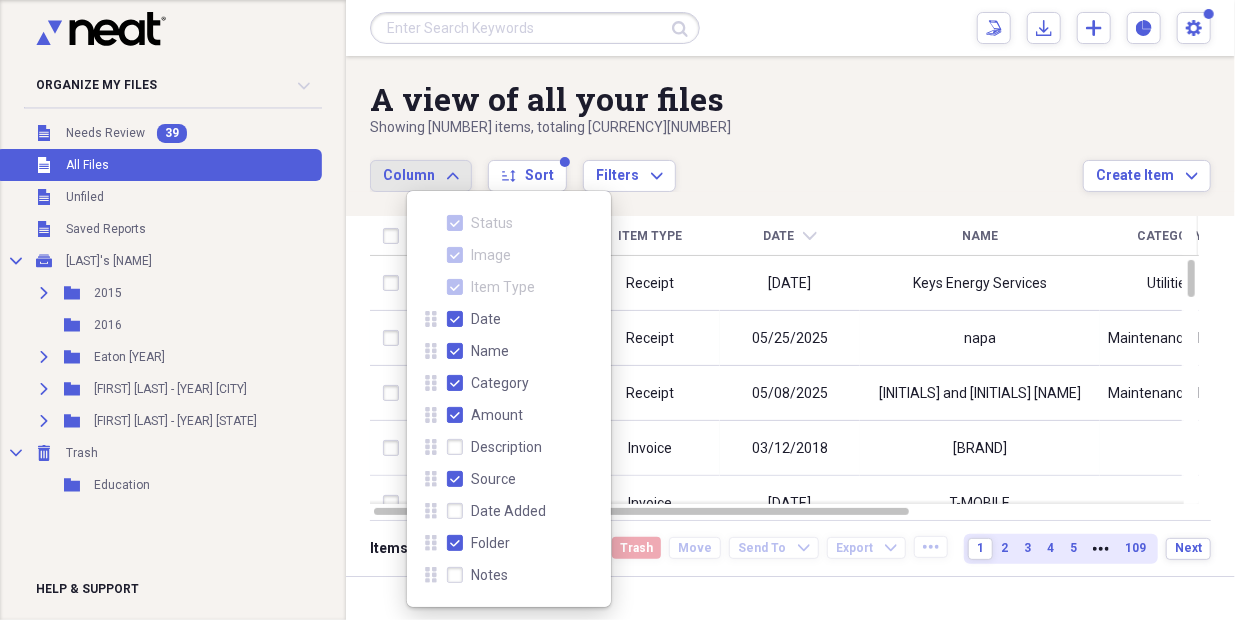 click on "Date Added" at bounding box center (508, 511) 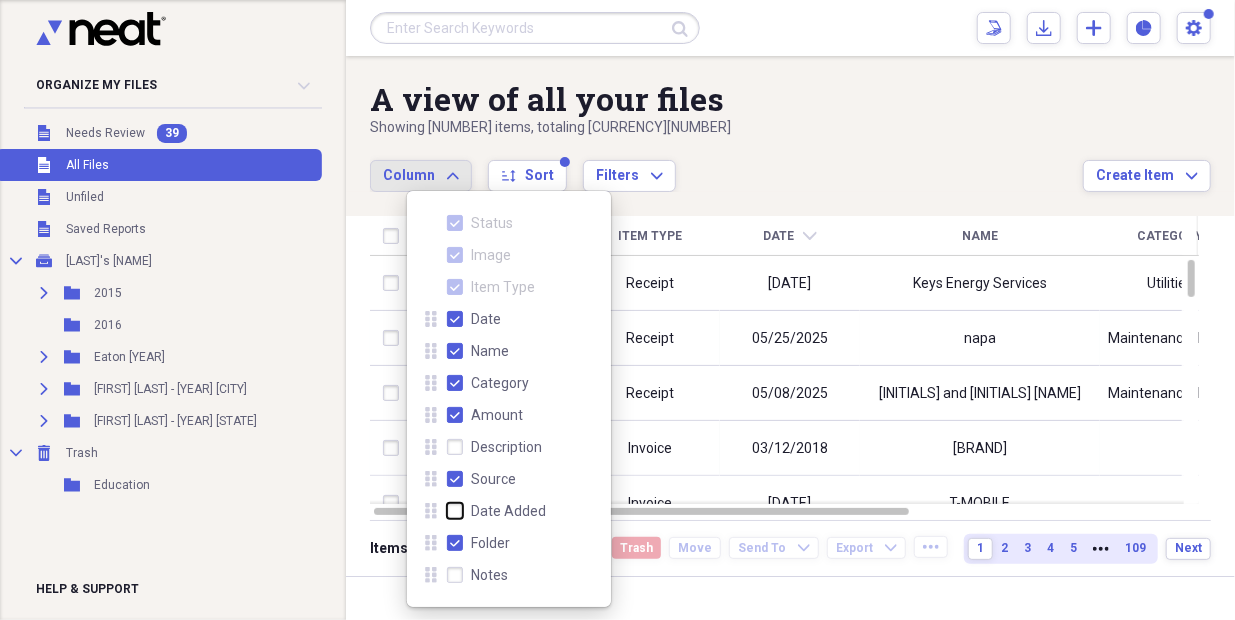 click on "Date Added" at bounding box center [447, 511] 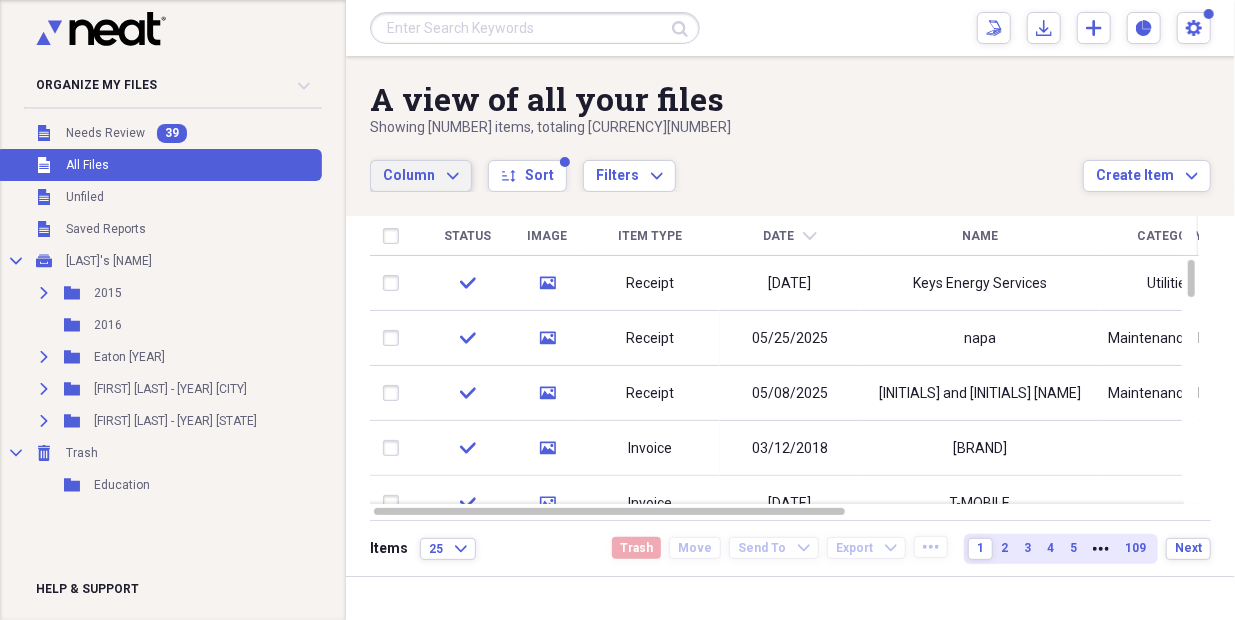 click on "Status Image Item Type Date chevron-down Name Category Amount Source Date Added Folder check media Receipt [DATE] [BRAND] [NAME] Utilities [CURRENCY][NUMBER] [DATE] [TIME] [BRAND] [NAME] check media Receipt [DATE] [BRAND] [NAME] Maintenance/Repairs [CURRENCY][NUMBER] [DATE] [TIME] [NUMBER] [NAME] check media Receipt [DATE] [BRAND] [NAME] Maintenance/Repairs [CURRENCY][NUMBER] [DATE] [TIME] [NUMBER] [NAME] check media Invoice [DATE] [BRAND] [CURRENCY][NUMBER] [DATE] [TIME] [TEXT] check media Invoice [DATE] [BRAND] [CURRENCY][NUMBER] [DATE] [TIME] [TEXT] [NAME] check media Receipt [DATE] [BRAND] Meals/Restaurants [CURRENCY][NUMBER] [DATE] [TIME] [TEXT] [YEAR]" at bounding box center [790, 368] 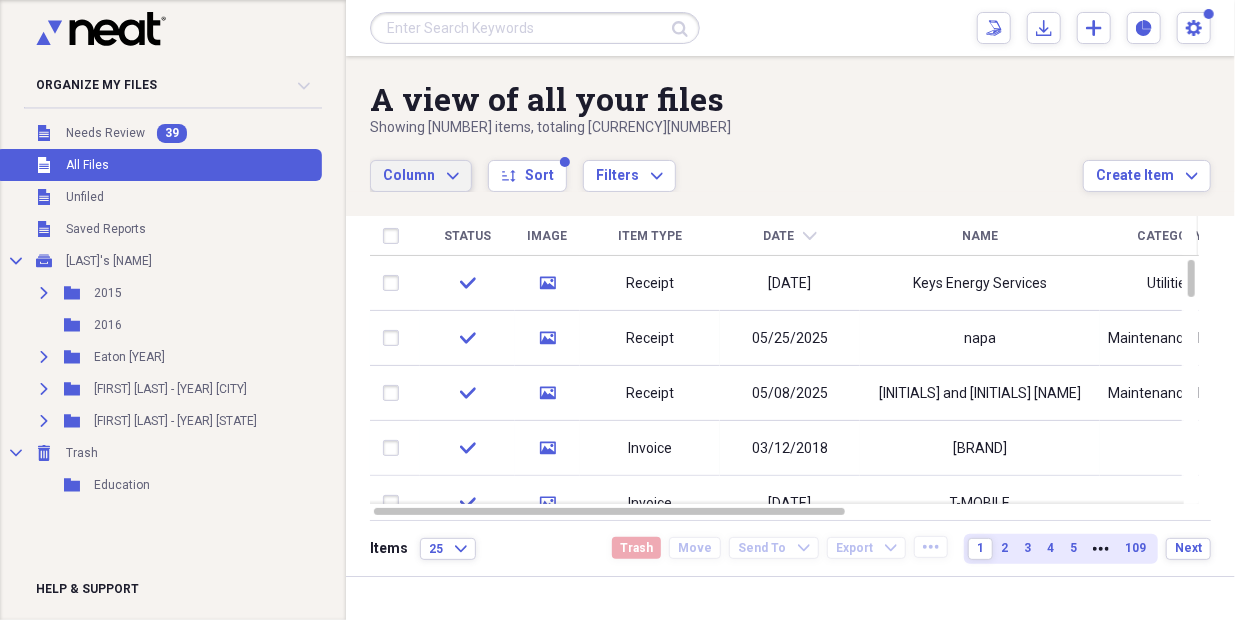 click on "Column" at bounding box center (409, 175) 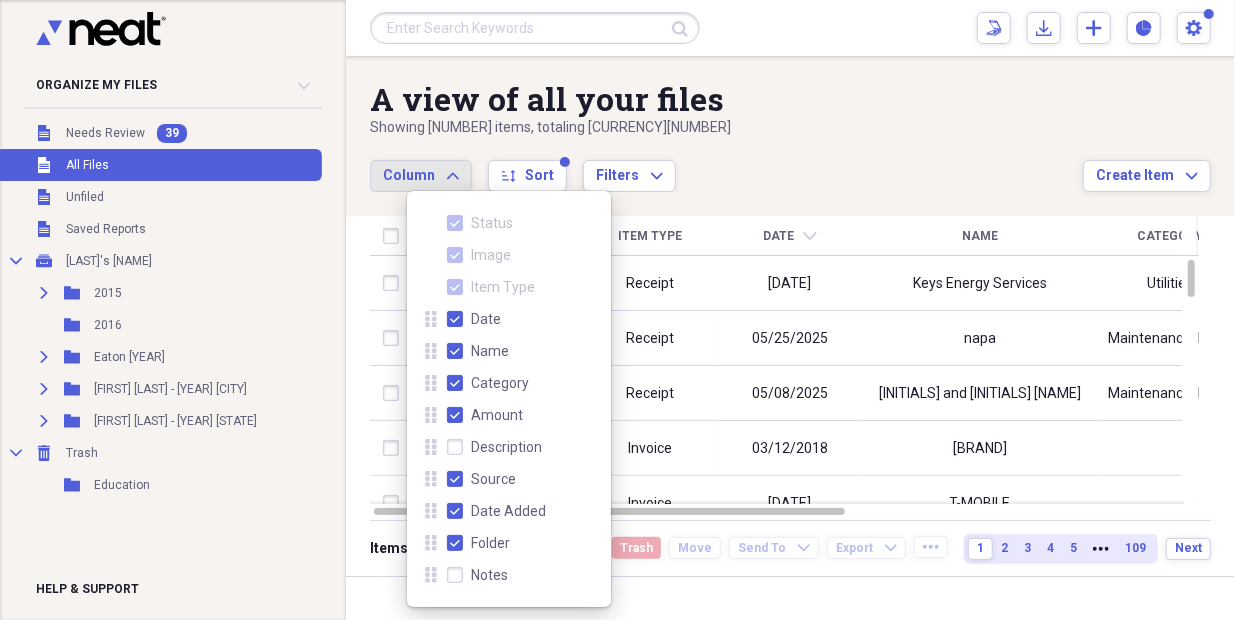 click on "Column Expand" at bounding box center [421, 176] 